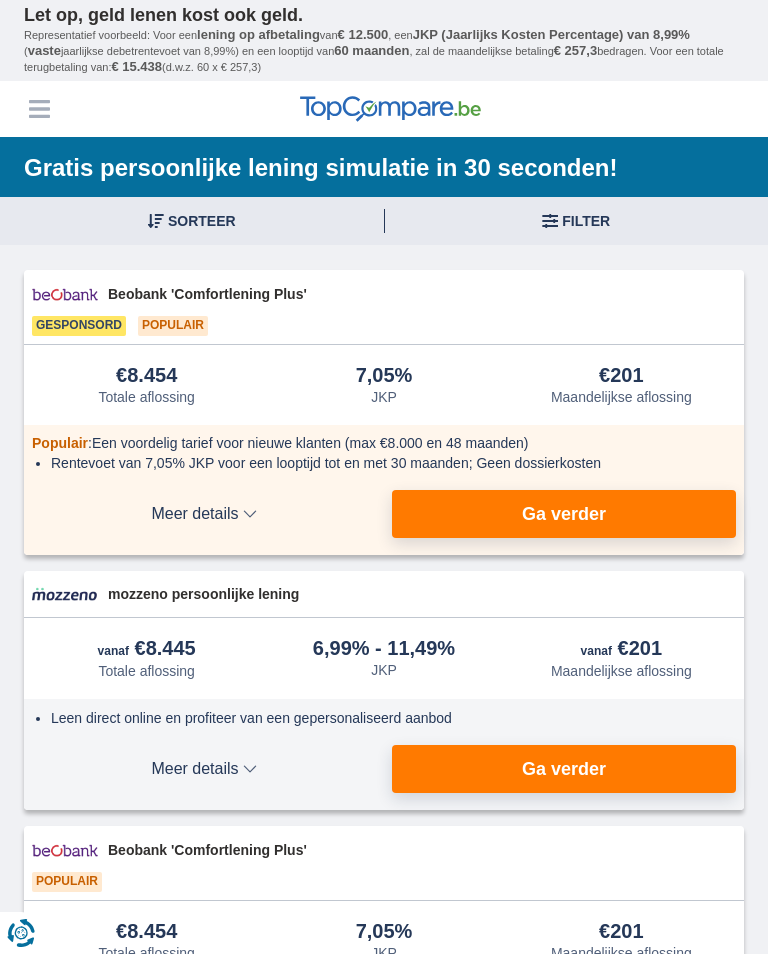 scroll, scrollTop: 0, scrollLeft: 0, axis: both 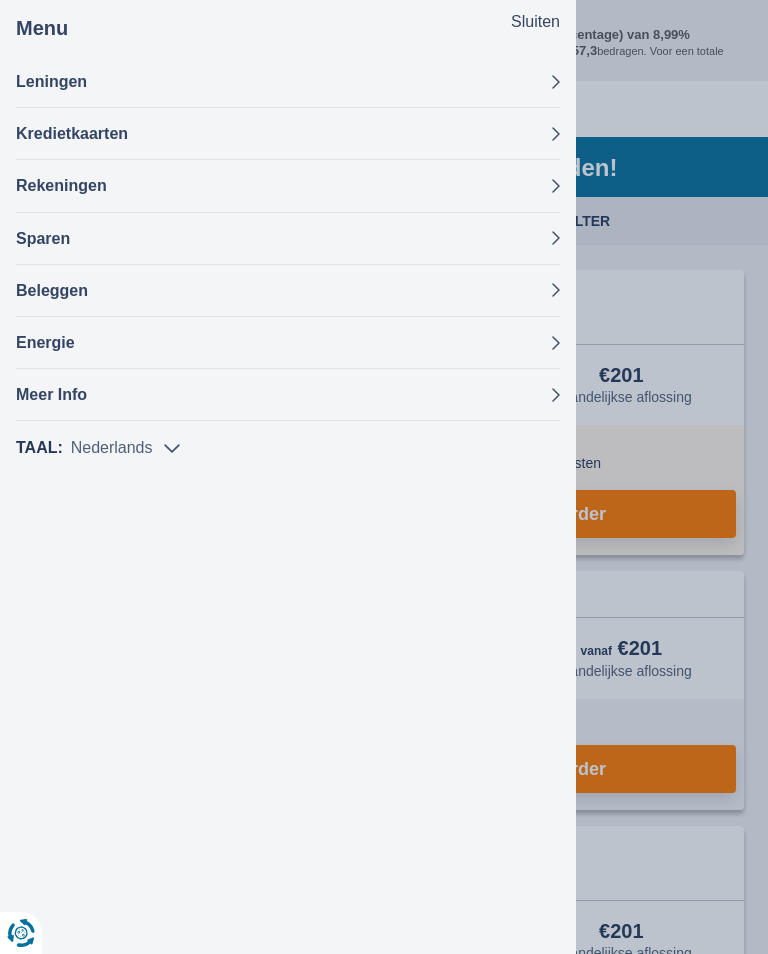 click on "Leningen" at bounding box center (288, 81) 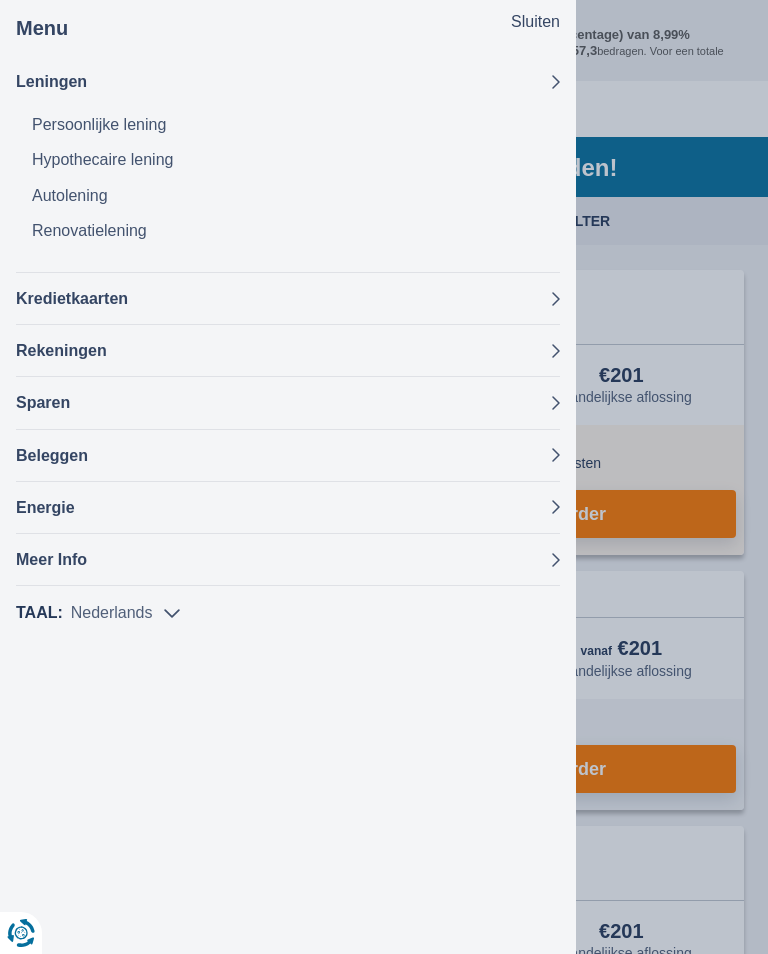 click on "Renovatielening" at bounding box center [296, 230] 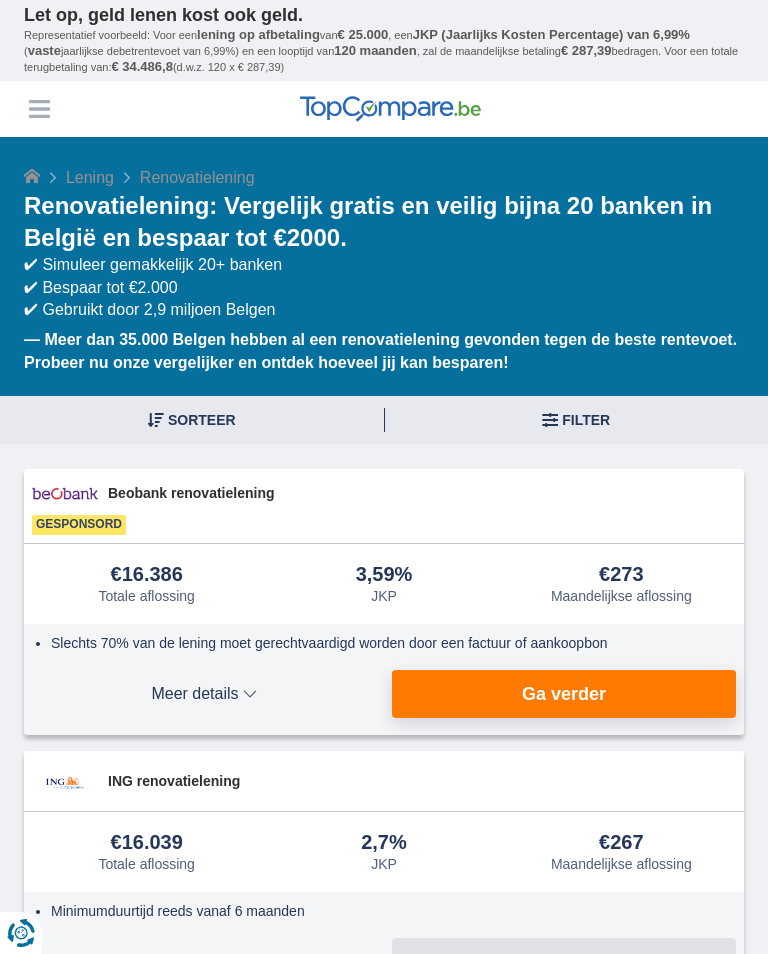 scroll, scrollTop: 0, scrollLeft: 0, axis: both 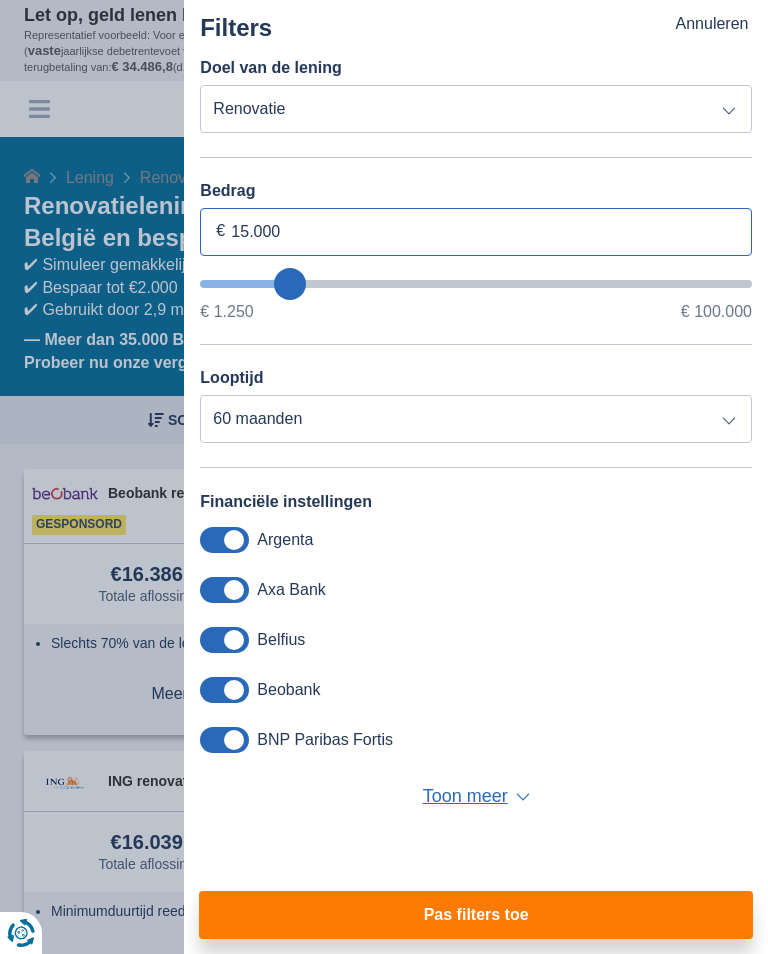 click on "15.000" at bounding box center (476, 232) 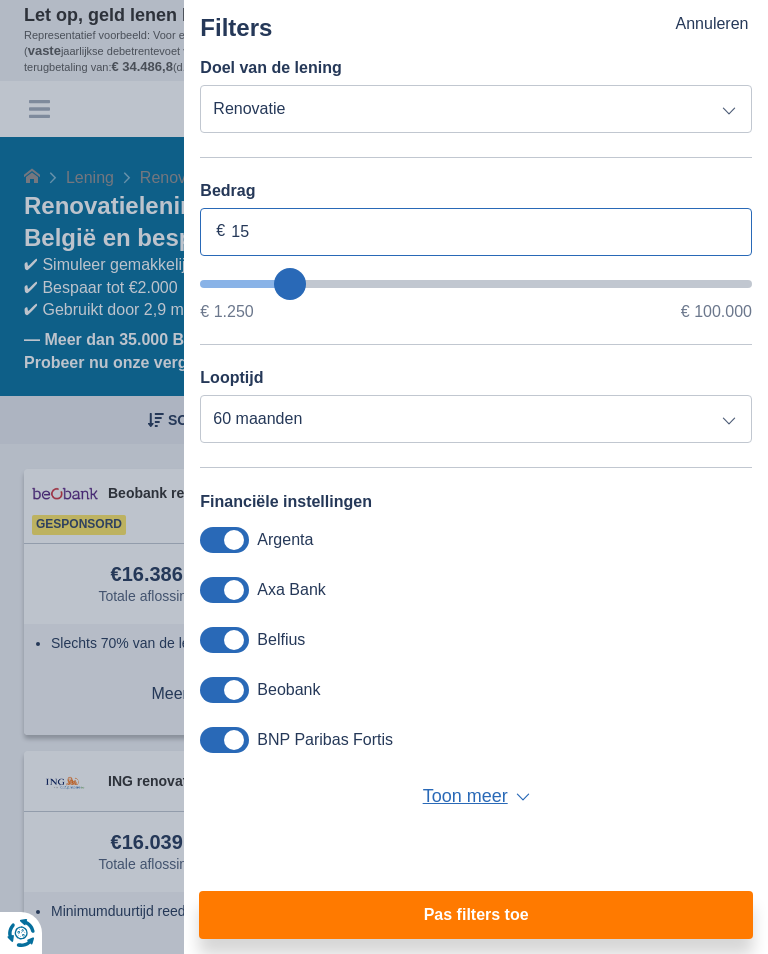 type on "1" 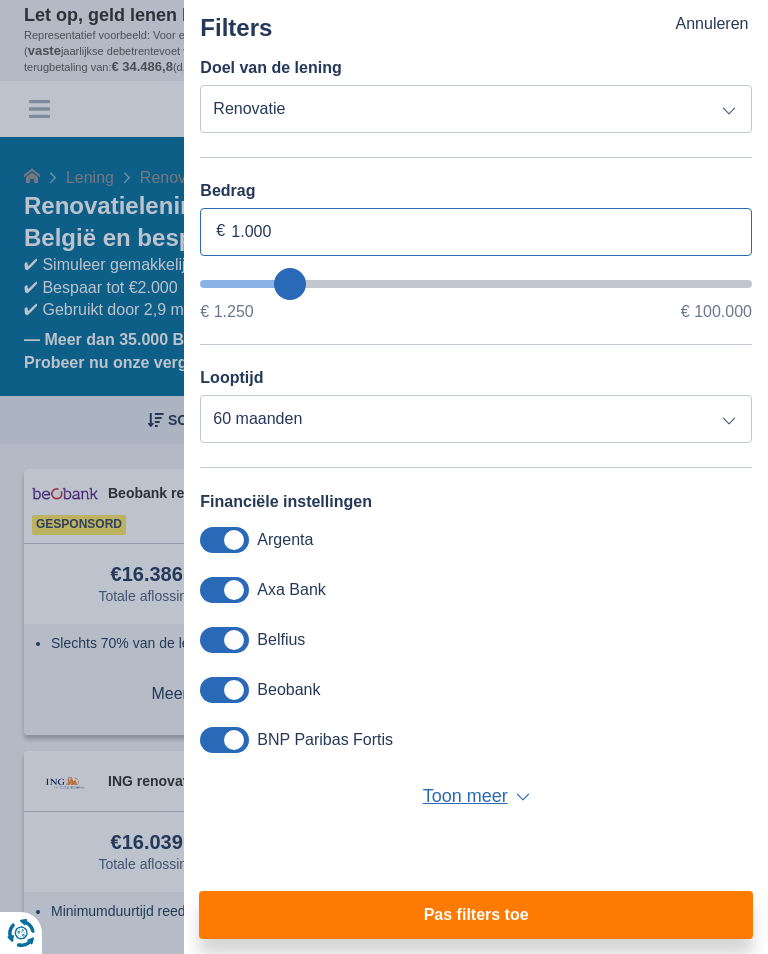type on "10.000" 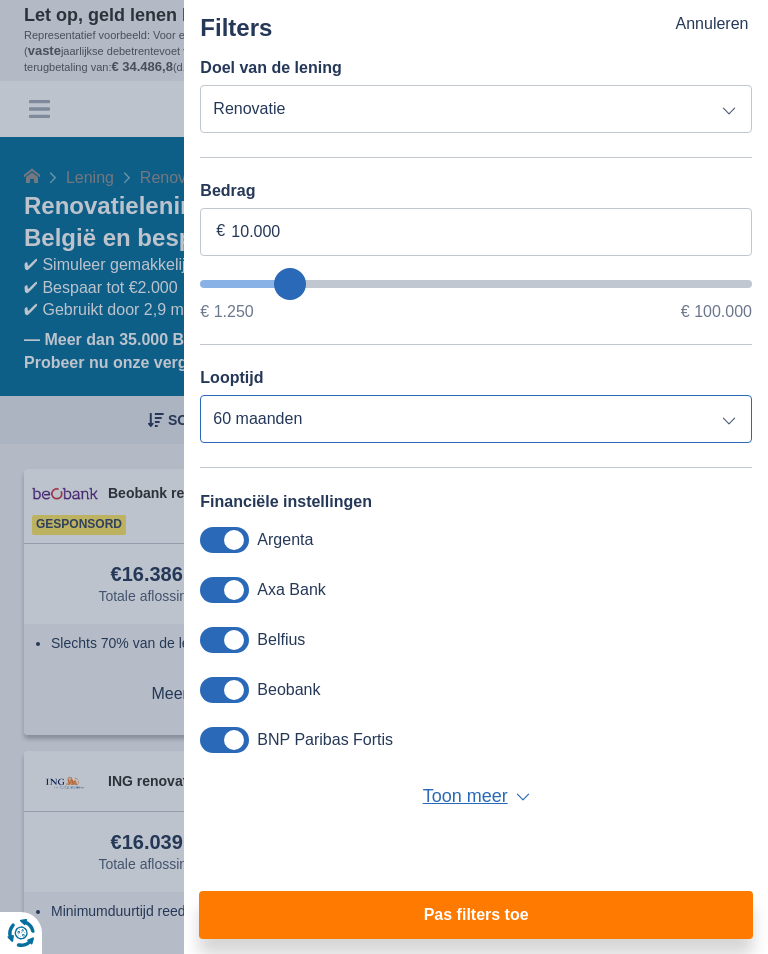 click on "12 maanden
18 maanden
24 maanden
30 maanden
36 maanden
42 maanden
48 maanden
60 maanden" at bounding box center (476, 419) 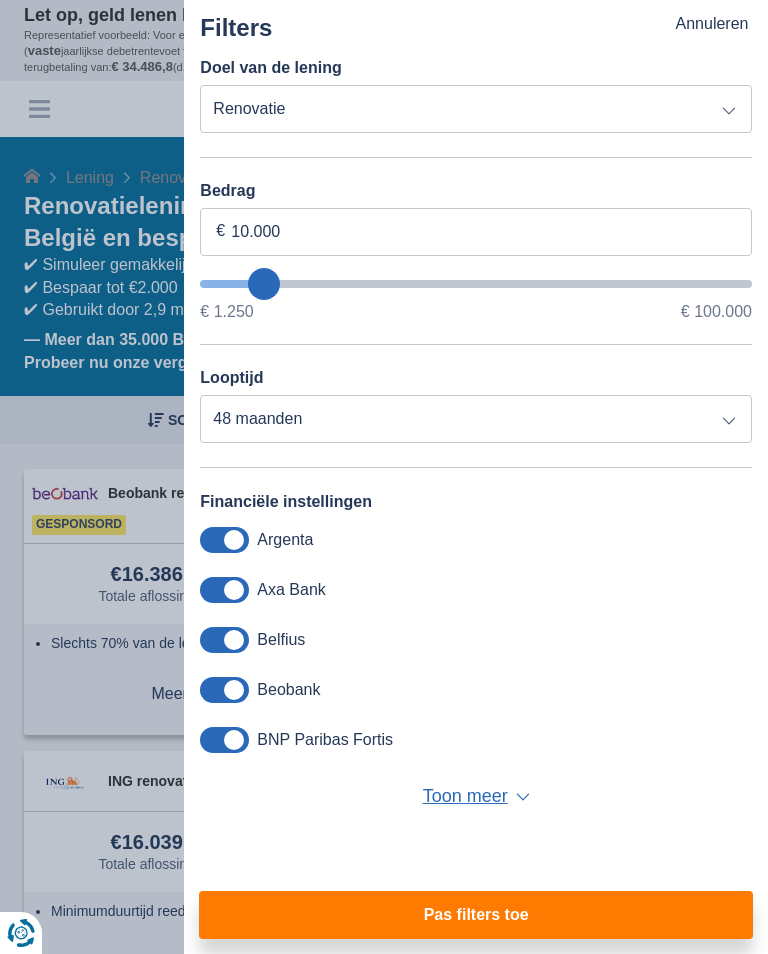 click on "Pas filters toe" at bounding box center (476, 915) 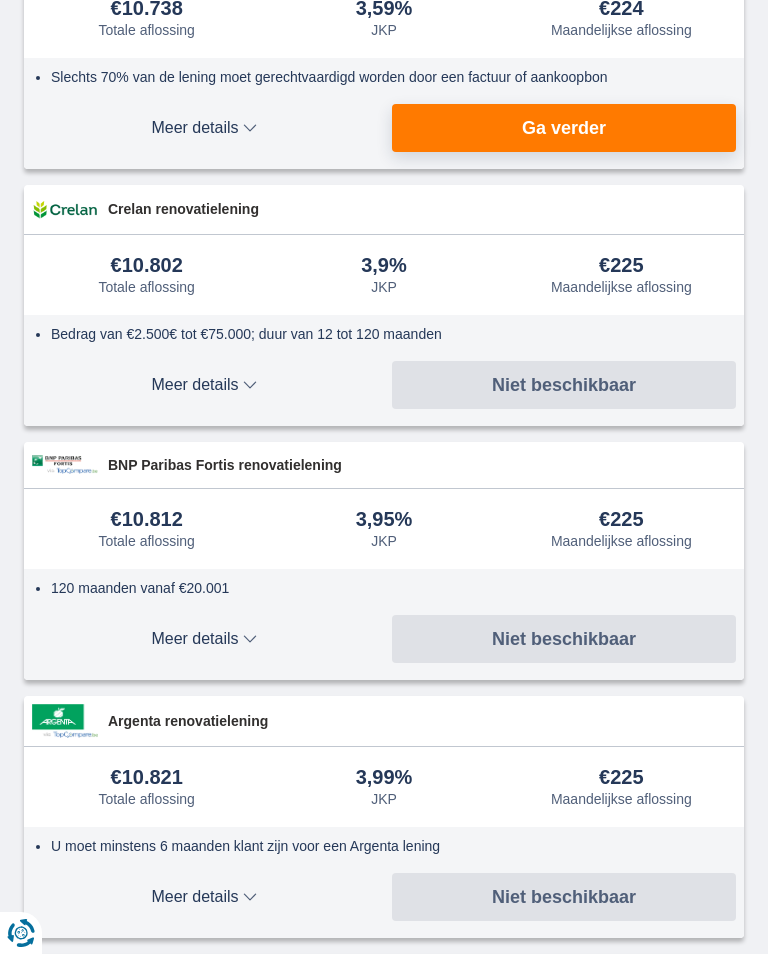 scroll, scrollTop: 1859, scrollLeft: 0, axis: vertical 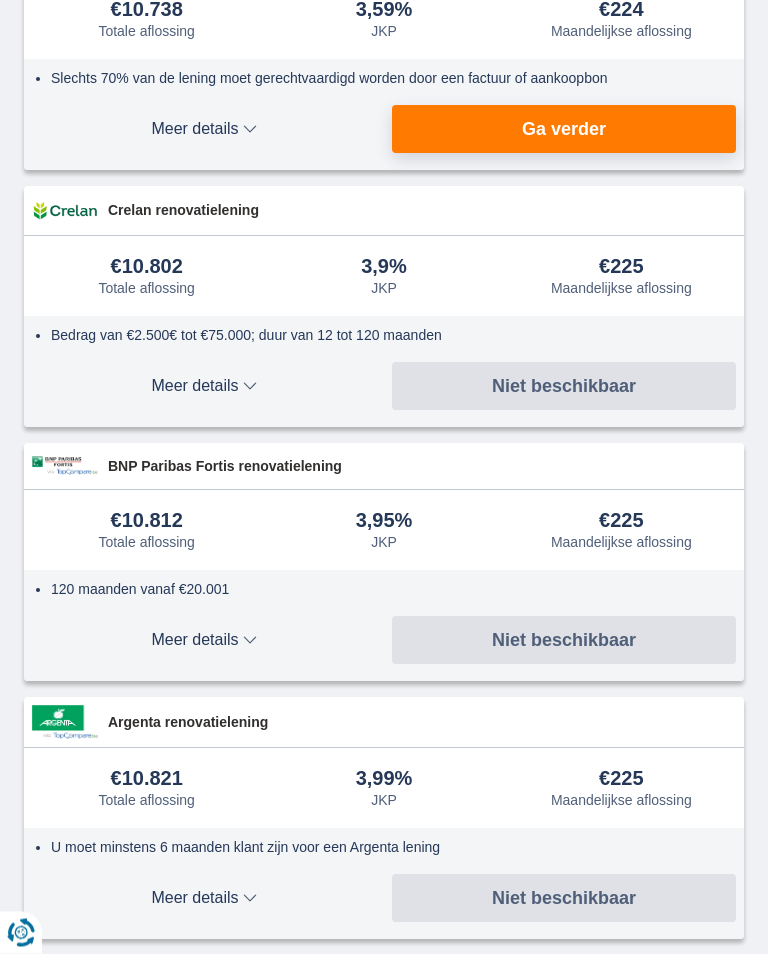 click on "Meer details" at bounding box center (204, 641) 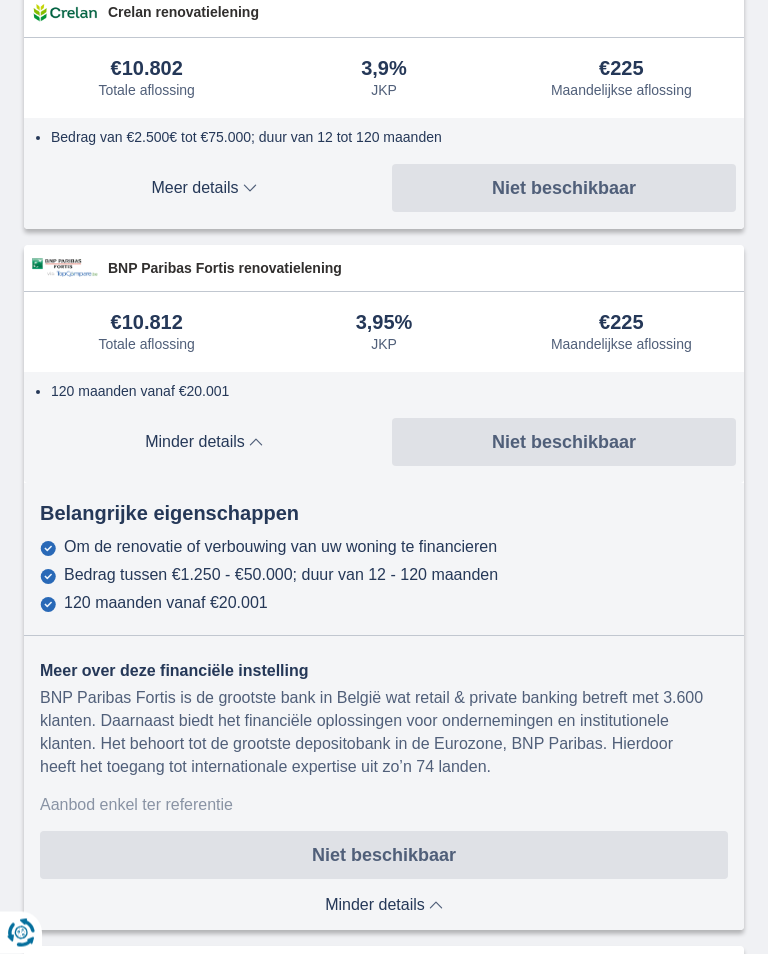 scroll, scrollTop: 2058, scrollLeft: 0, axis: vertical 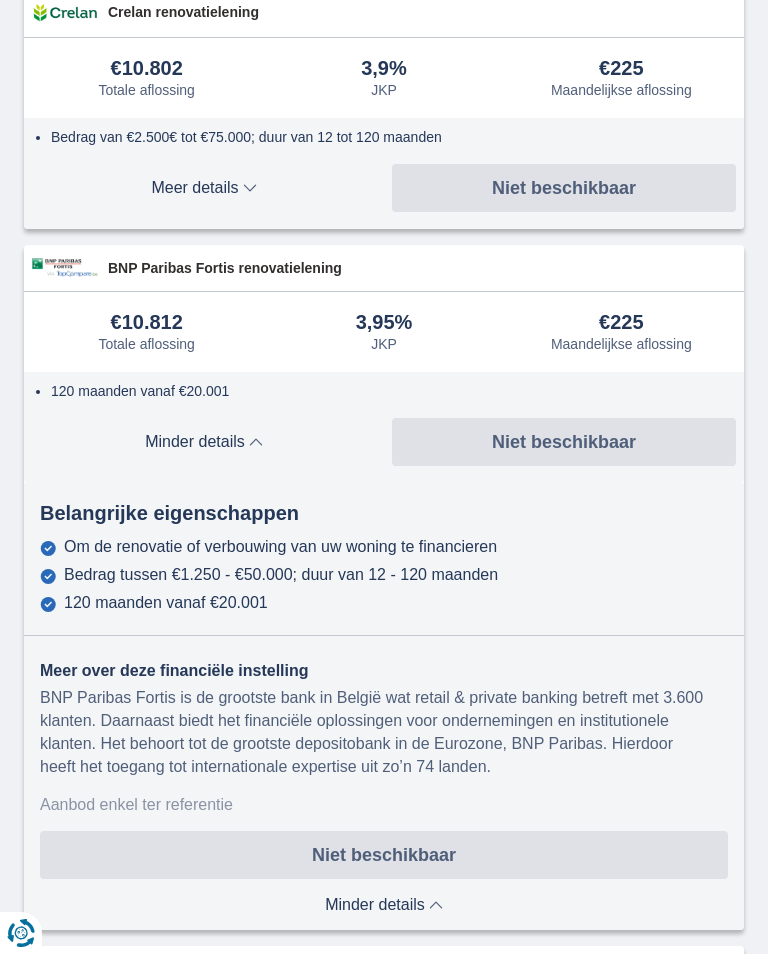 click on "Minder details" at bounding box center [384, 905] 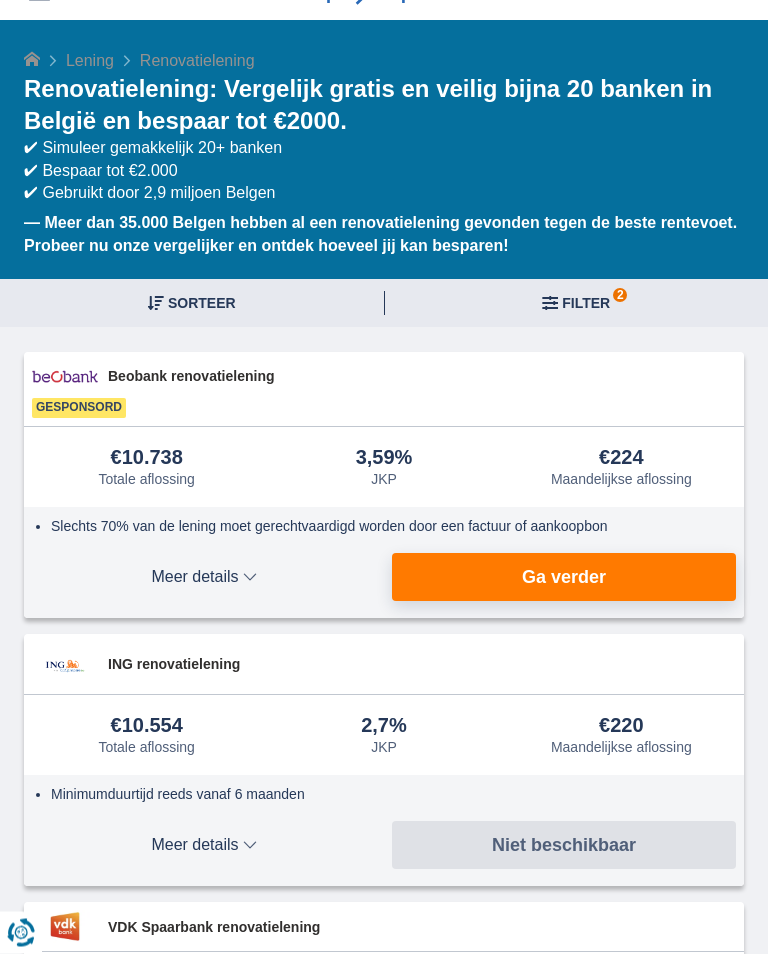 scroll, scrollTop: 0, scrollLeft: 0, axis: both 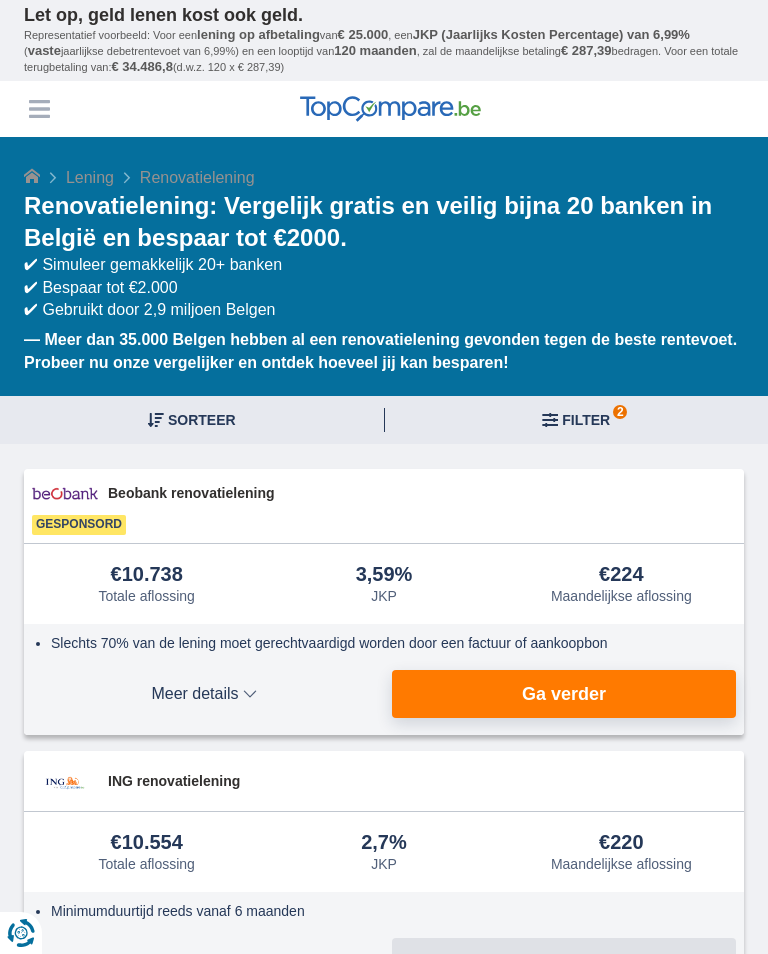 click on "2
Filter" at bounding box center [586, 420] 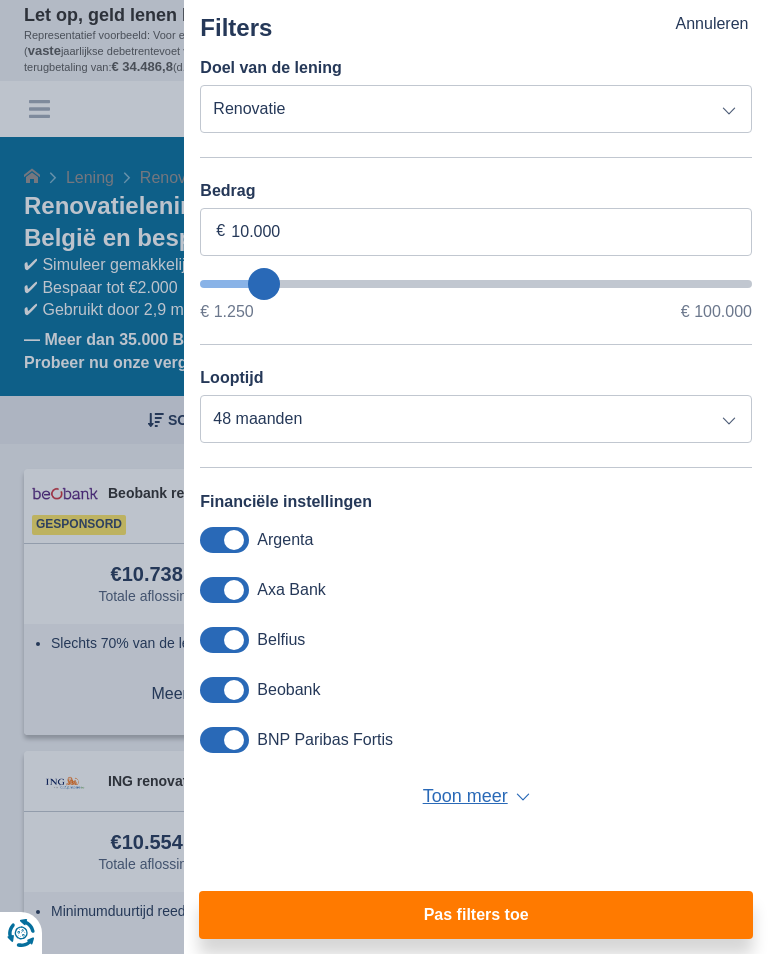 click on "Toon meer" at bounding box center [465, 797] 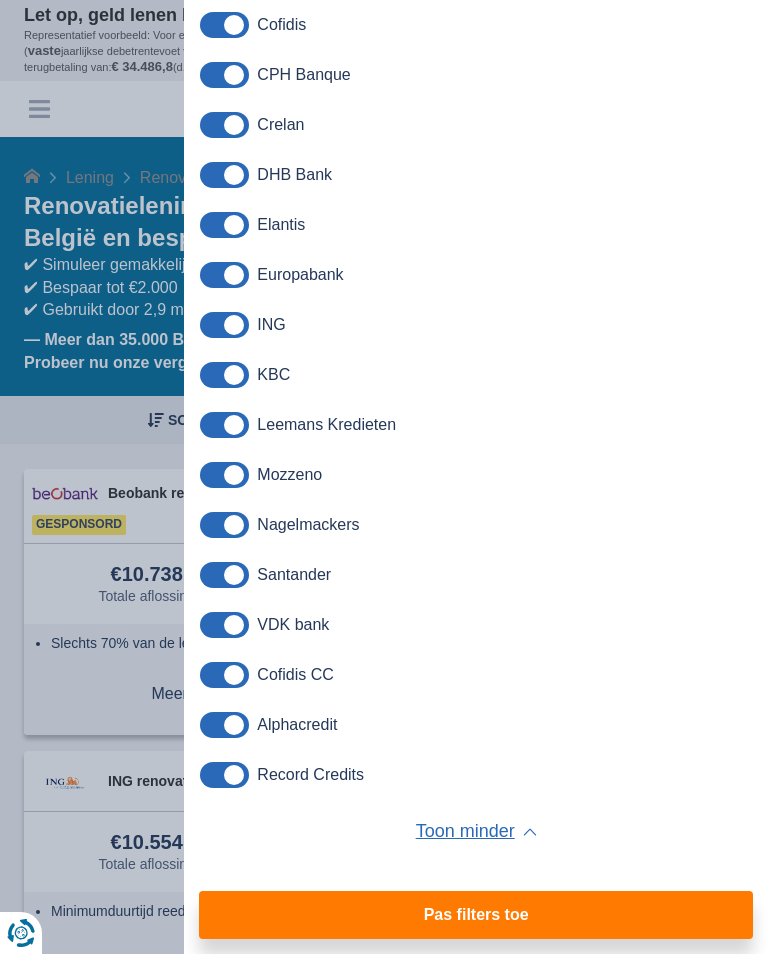 scroll, scrollTop: 908, scrollLeft: 0, axis: vertical 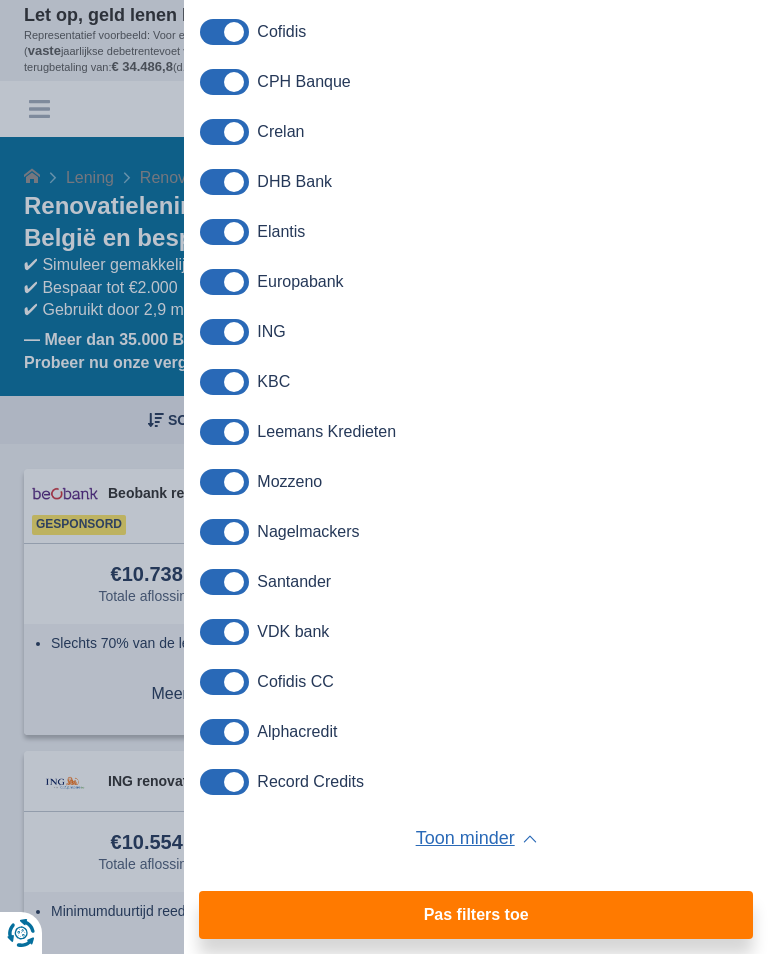click at bounding box center (224, 682) 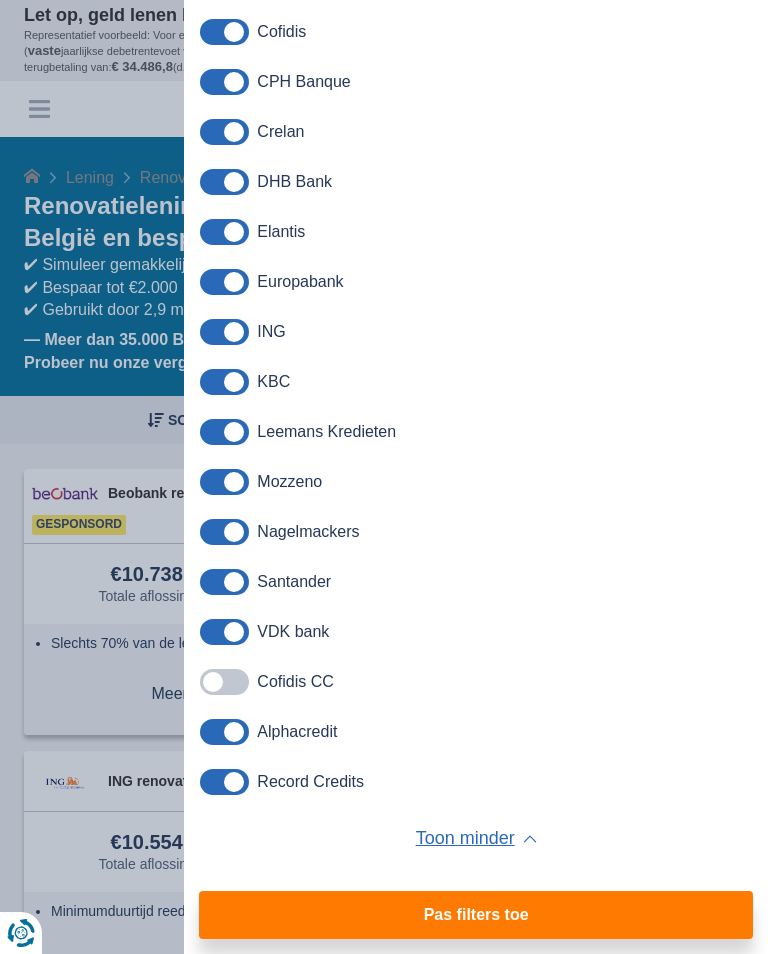 click at bounding box center [224, 632] 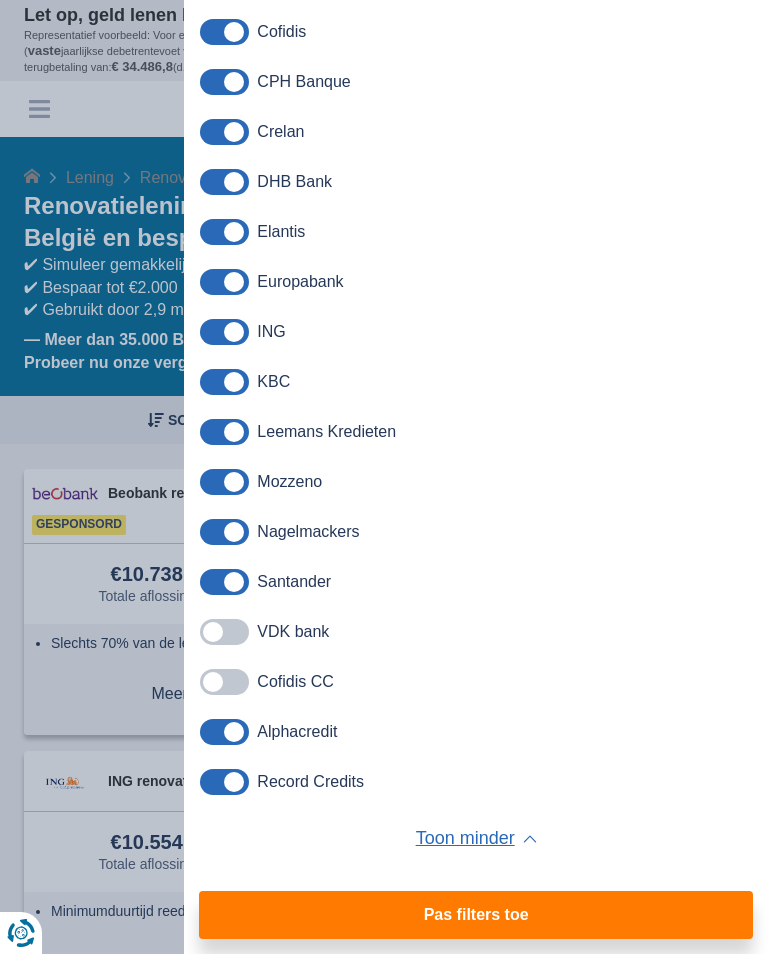 click at bounding box center (224, 582) 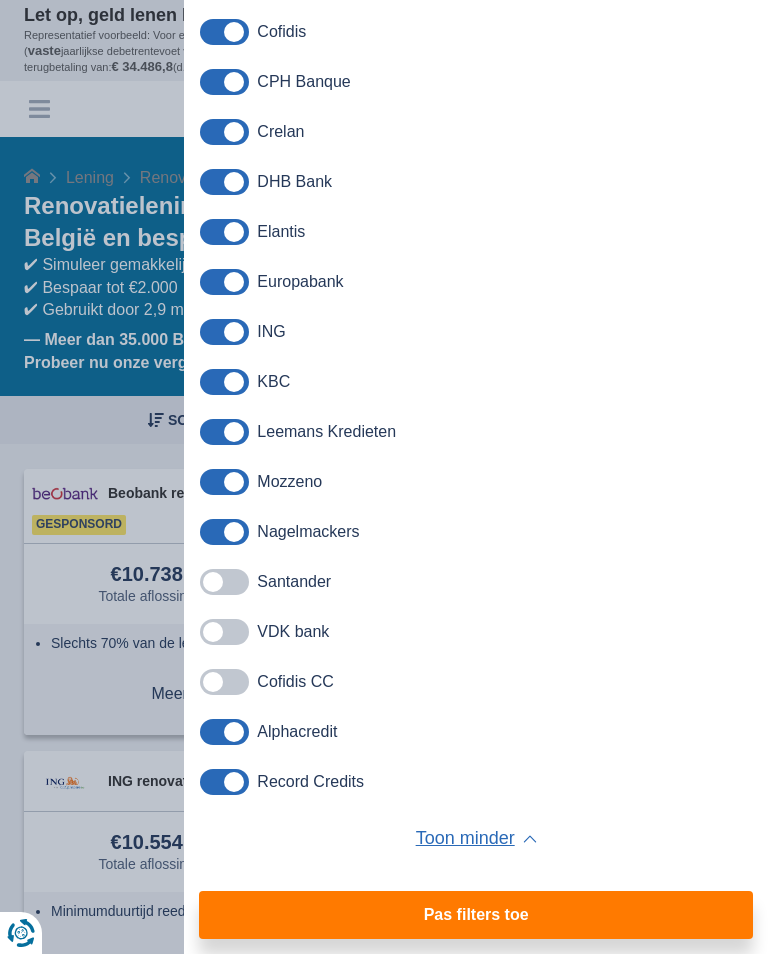 click at bounding box center [224, 532] 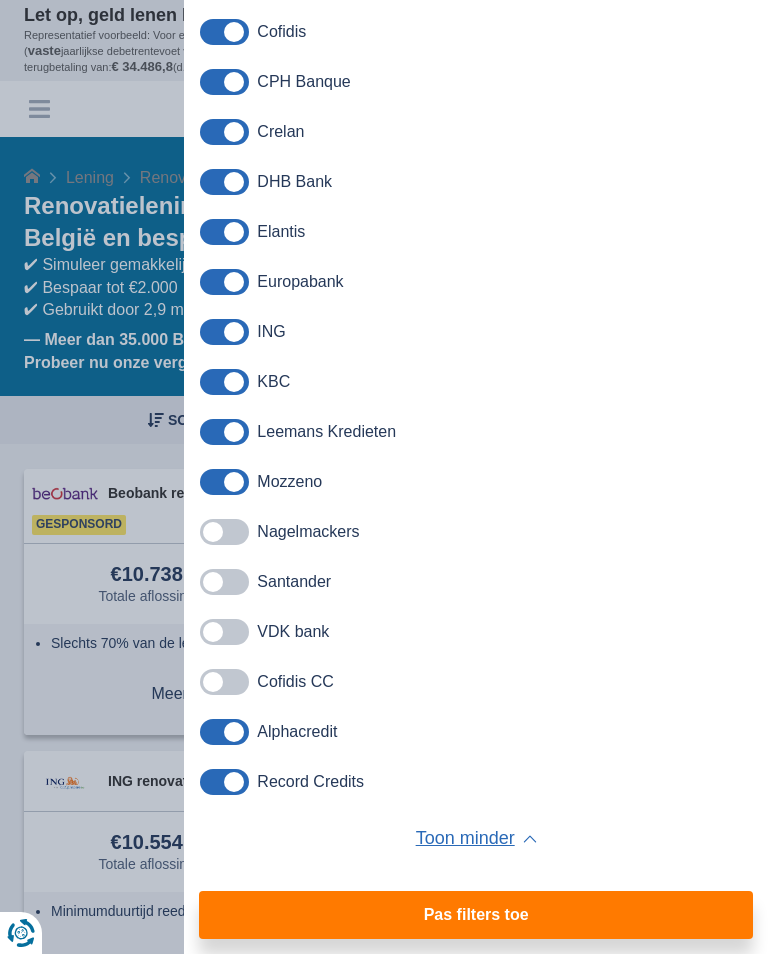 click at bounding box center [224, 732] 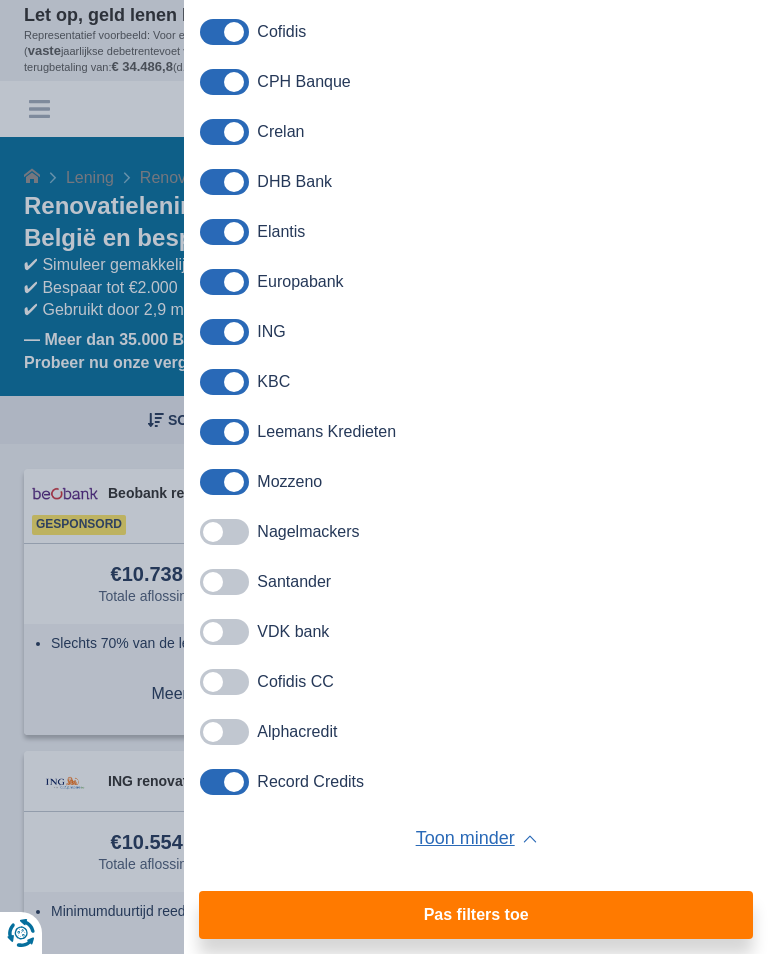 click at bounding box center (224, 782) 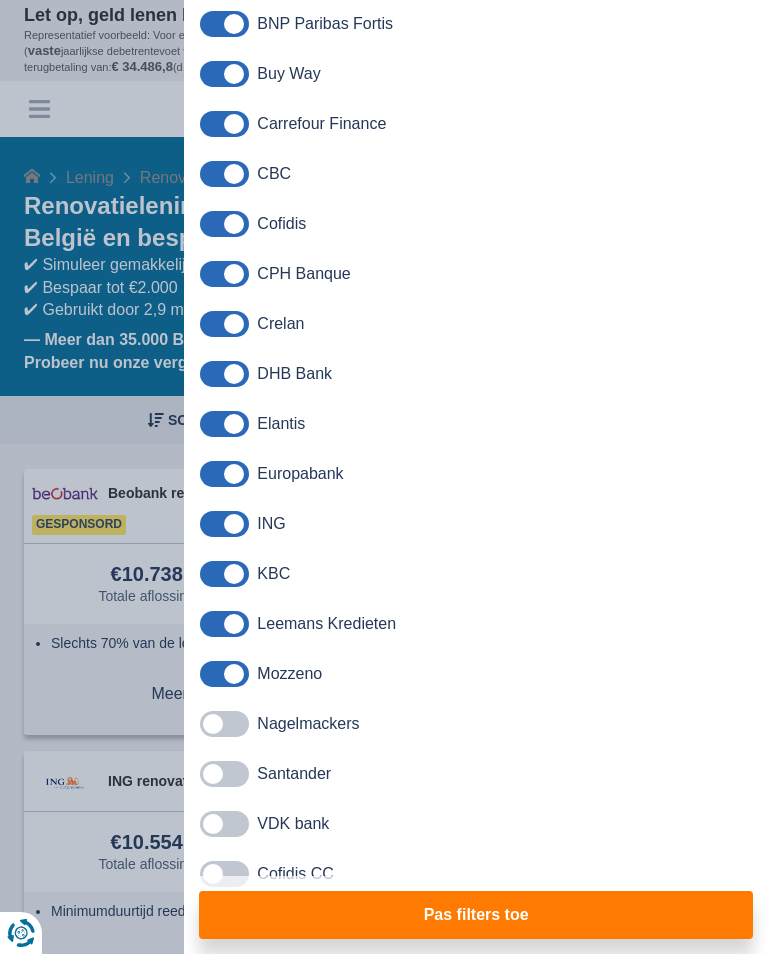 scroll, scrollTop: 714, scrollLeft: 0, axis: vertical 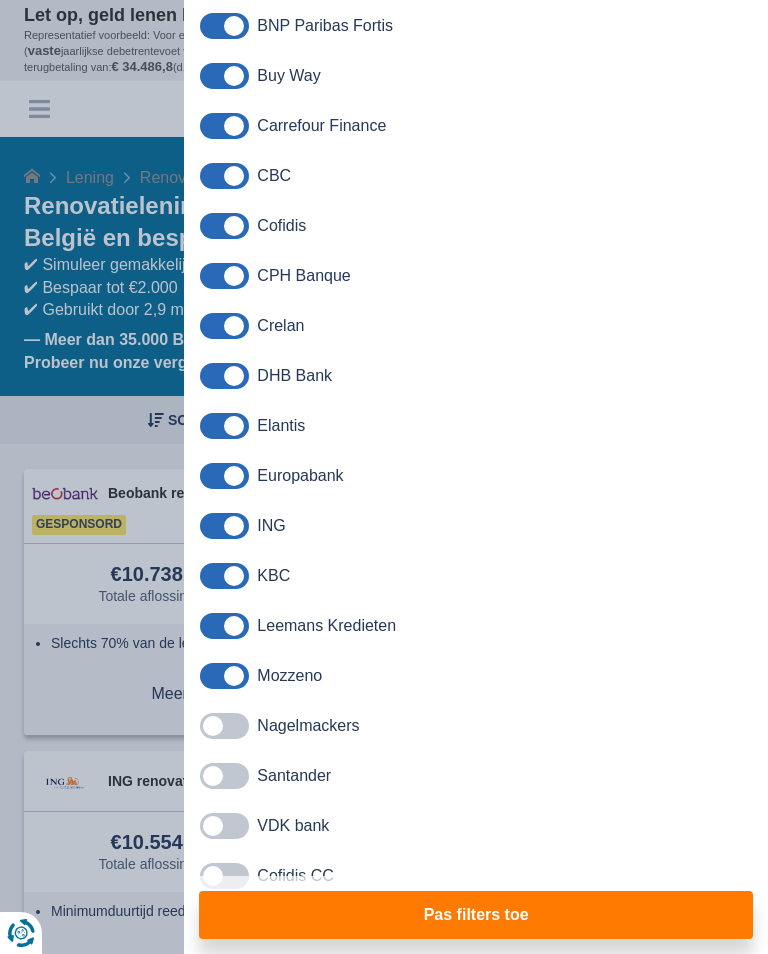click at bounding box center [224, 626] 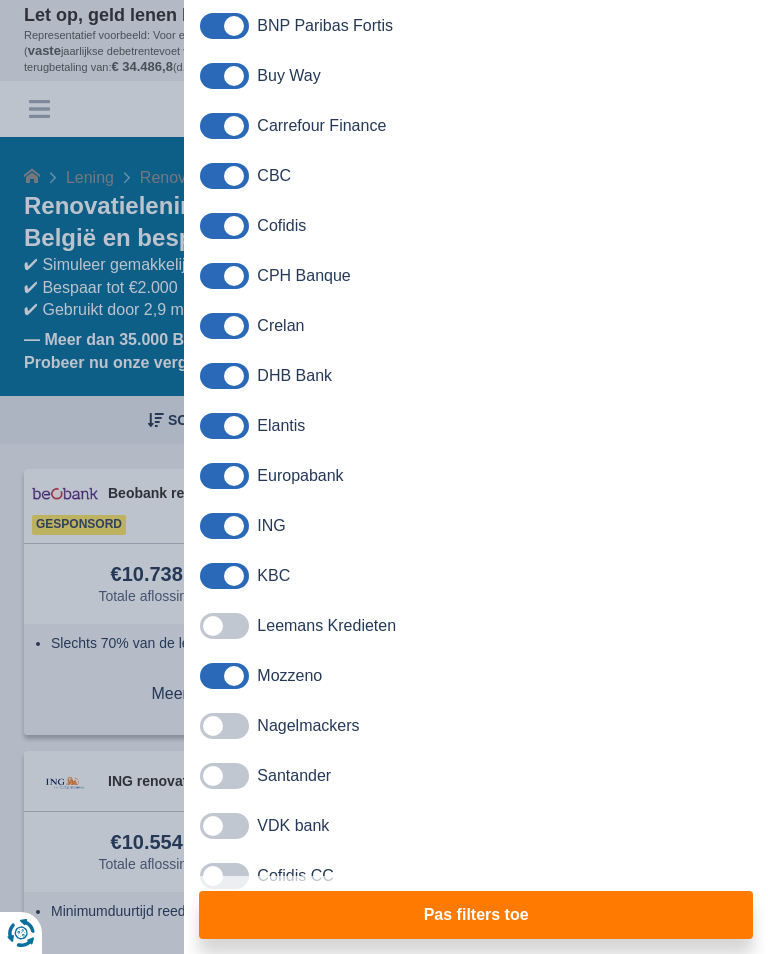 click at bounding box center (224, 676) 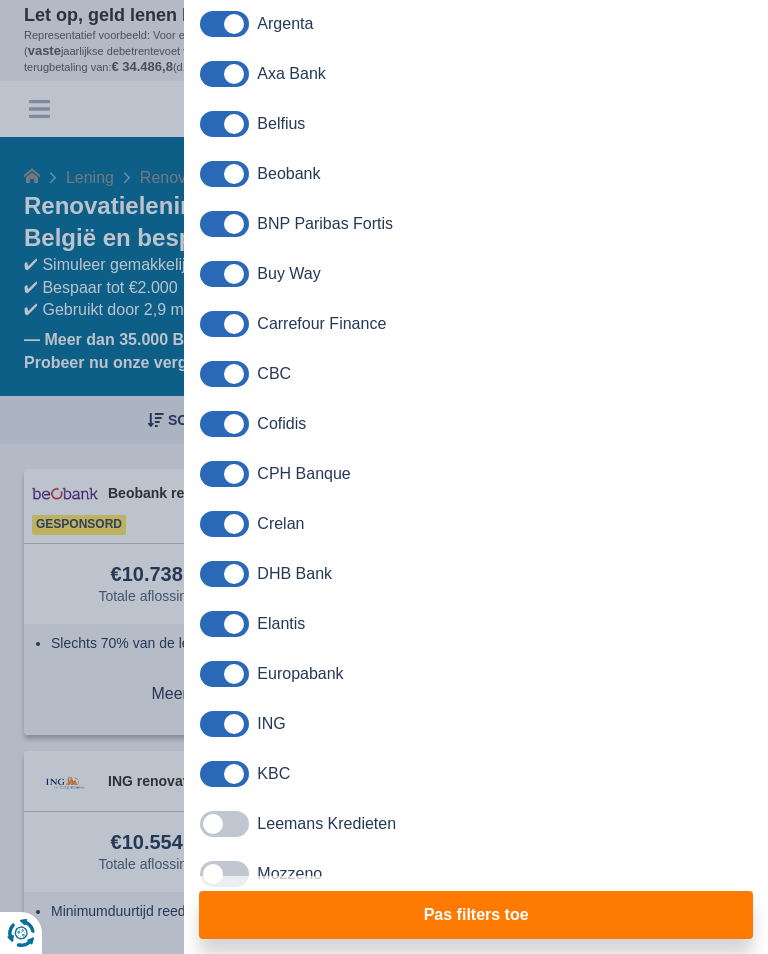 scroll, scrollTop: 514, scrollLeft: 0, axis: vertical 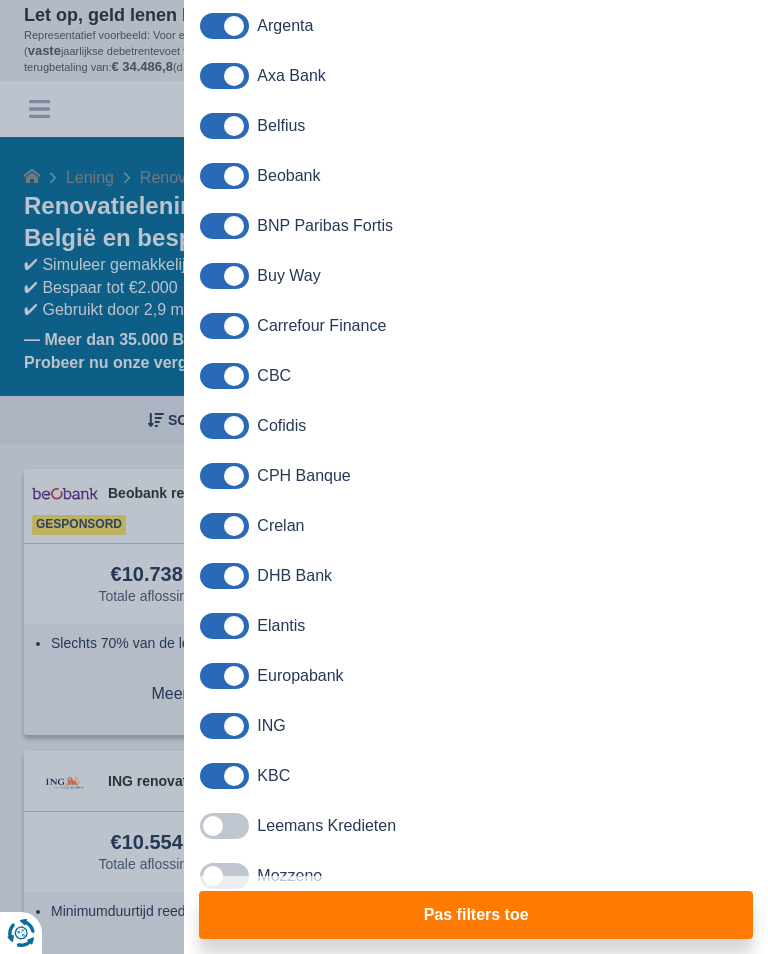 click at bounding box center (224, 576) 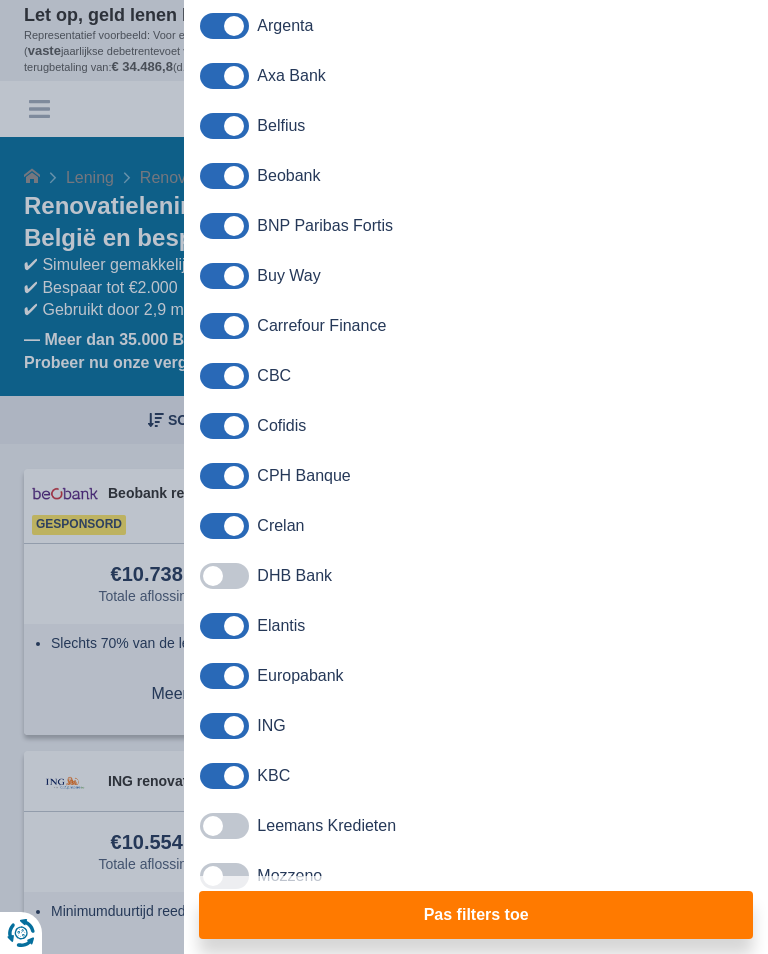 click at bounding box center [224, 476] 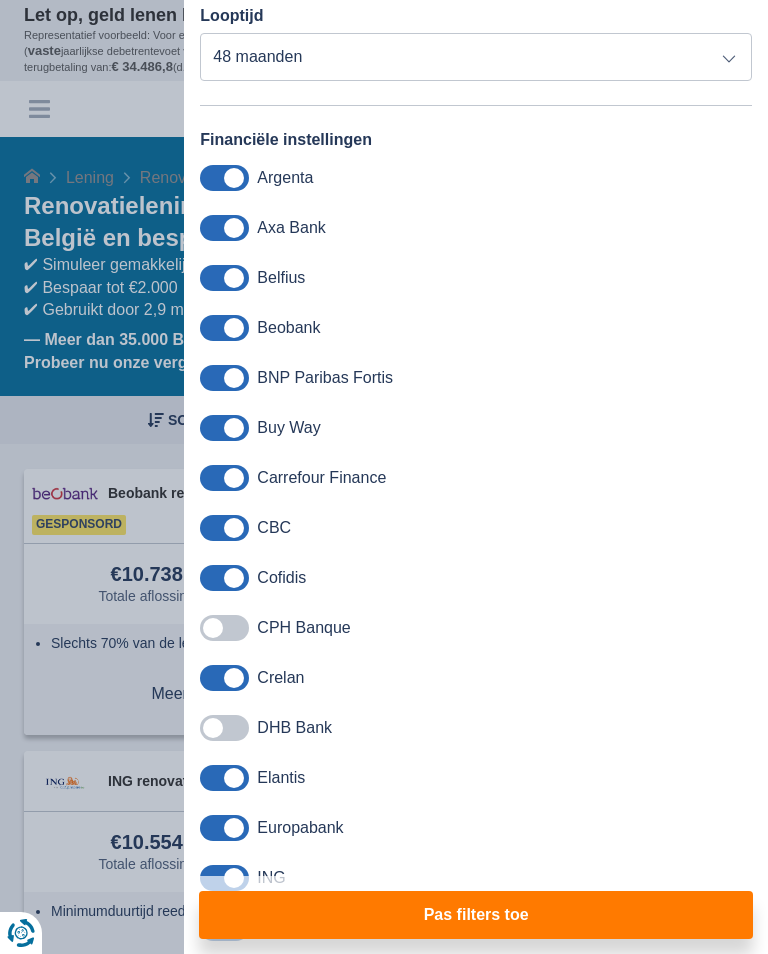 scroll, scrollTop: 362, scrollLeft: 0, axis: vertical 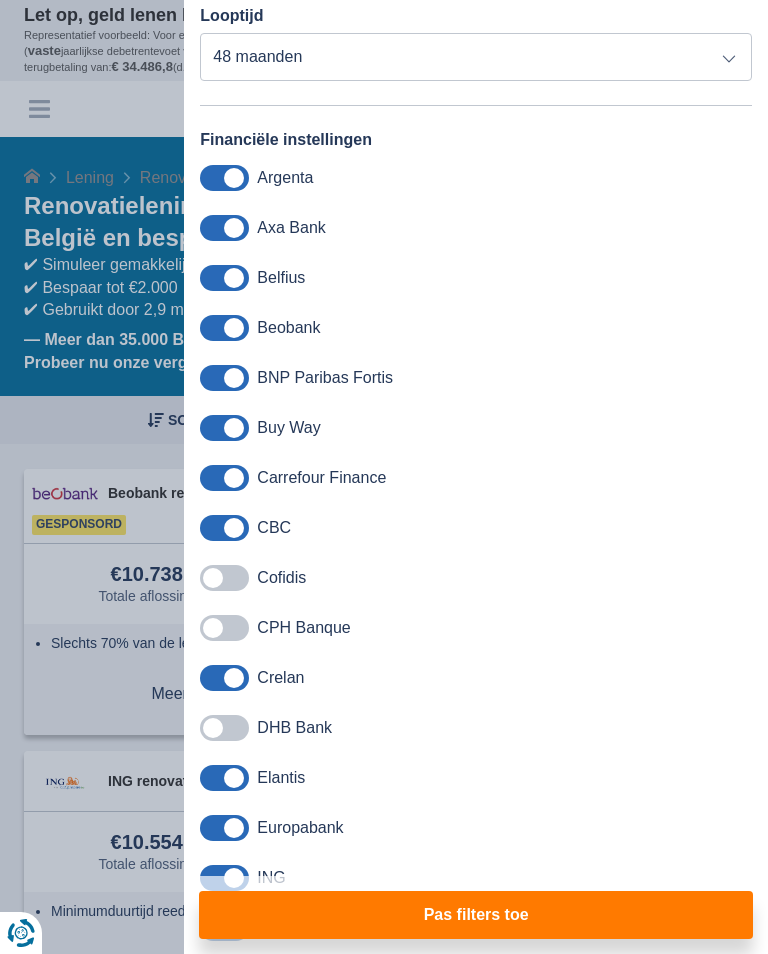 click at bounding box center (224, 528) 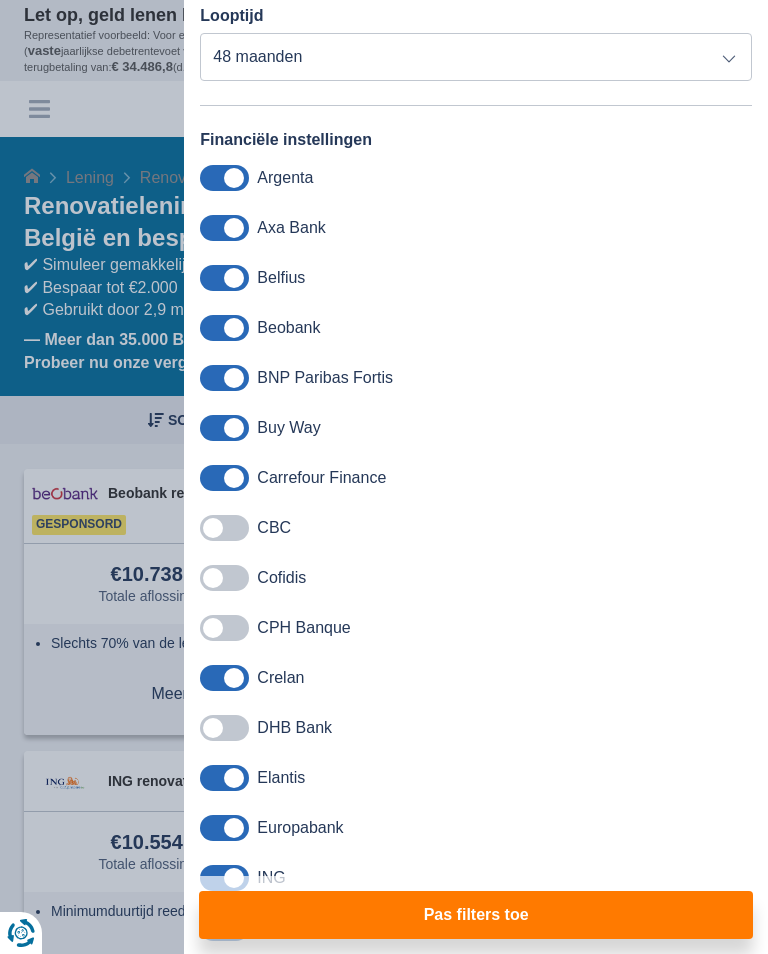 click at bounding box center (224, 478) 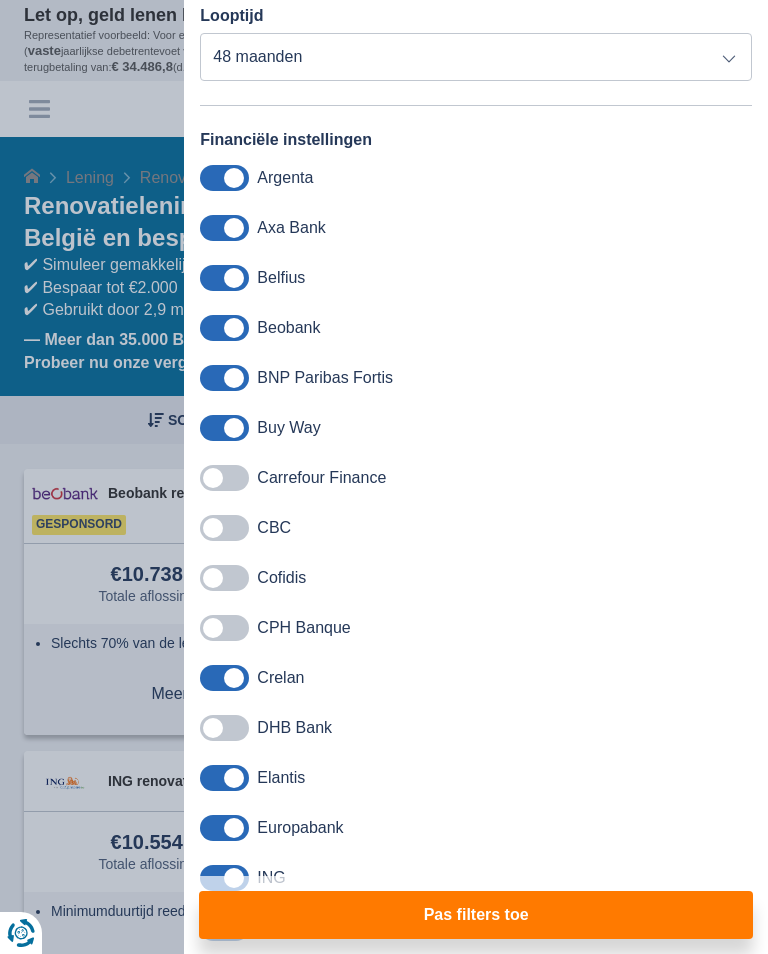click at bounding box center (224, 428) 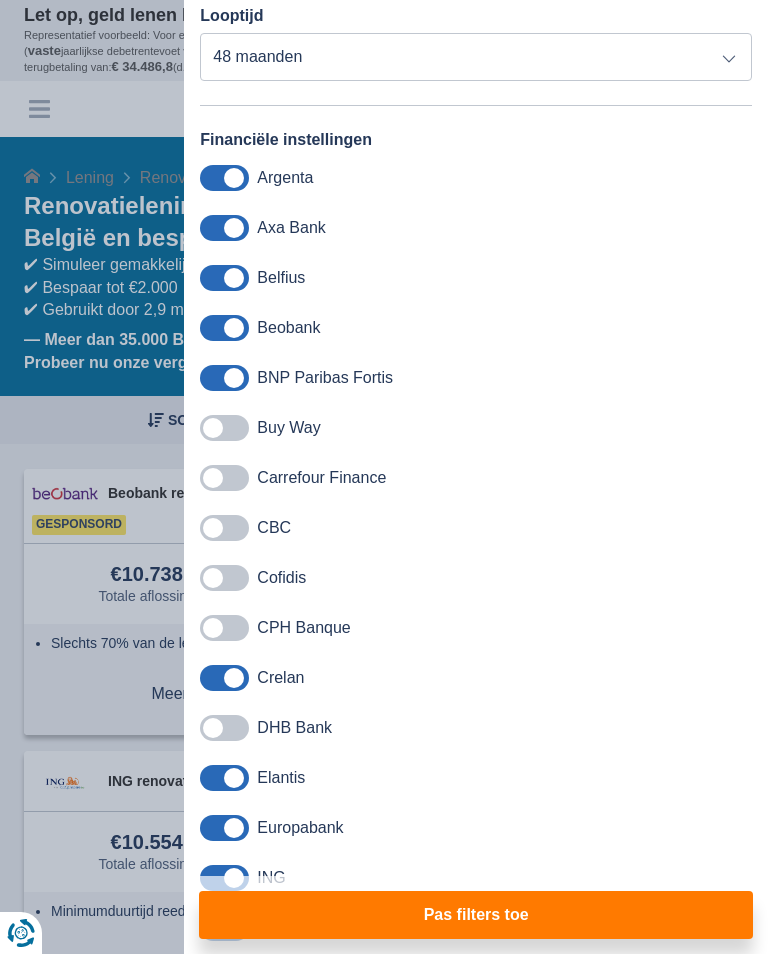 click on "Pas filters toe" at bounding box center [476, 915] 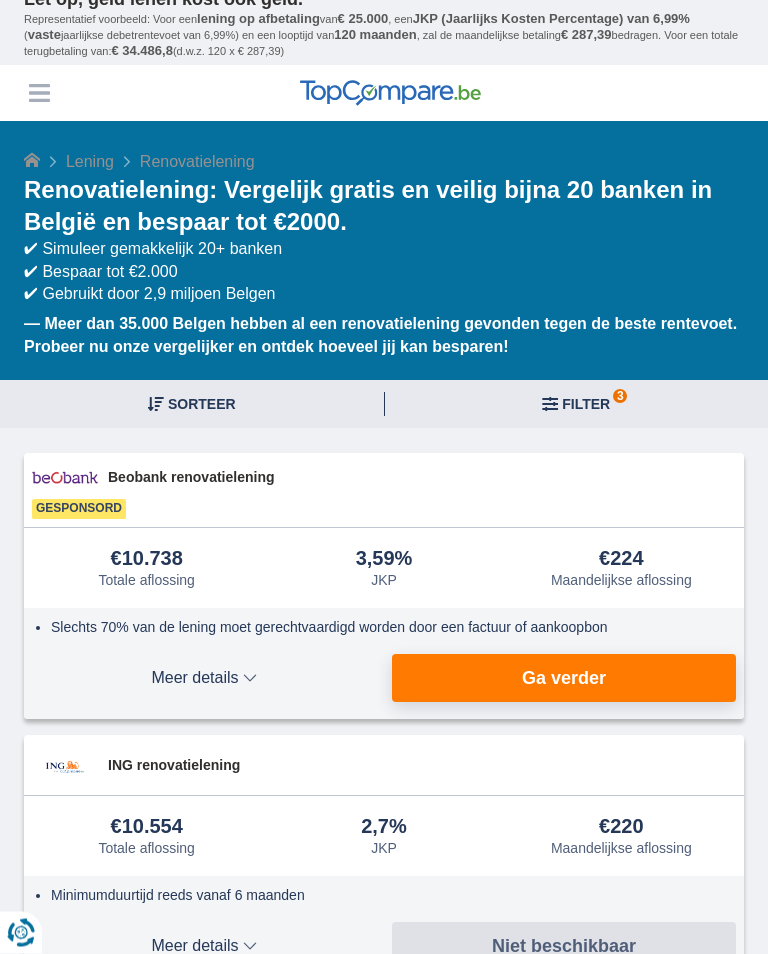 scroll, scrollTop: 0, scrollLeft: 0, axis: both 